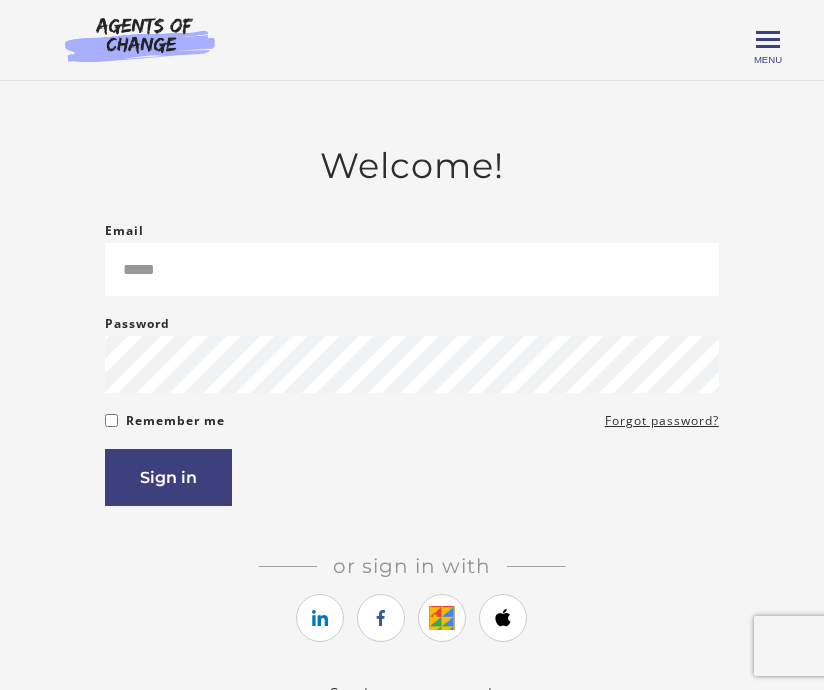 scroll, scrollTop: 0, scrollLeft: 0, axis: both 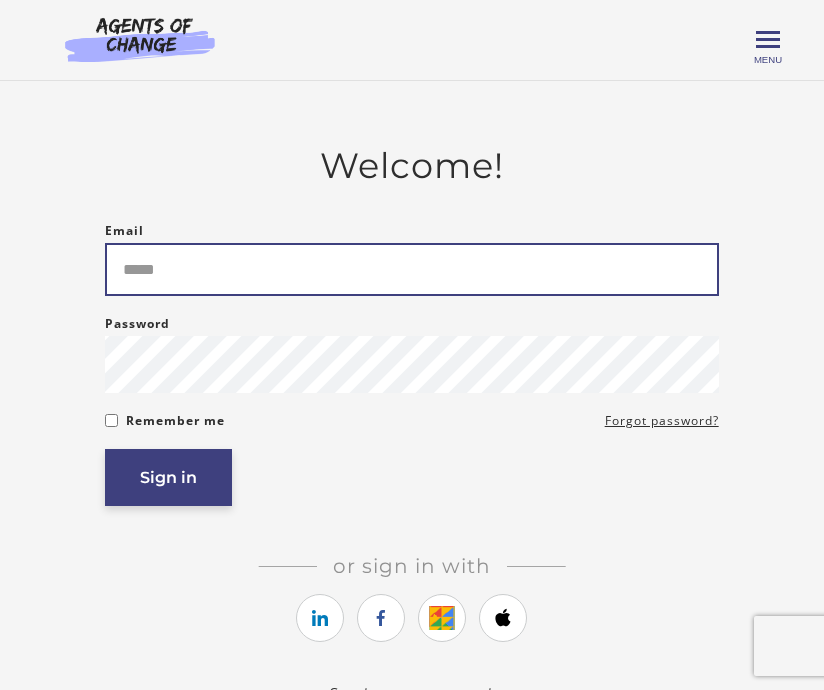 type on "**********" 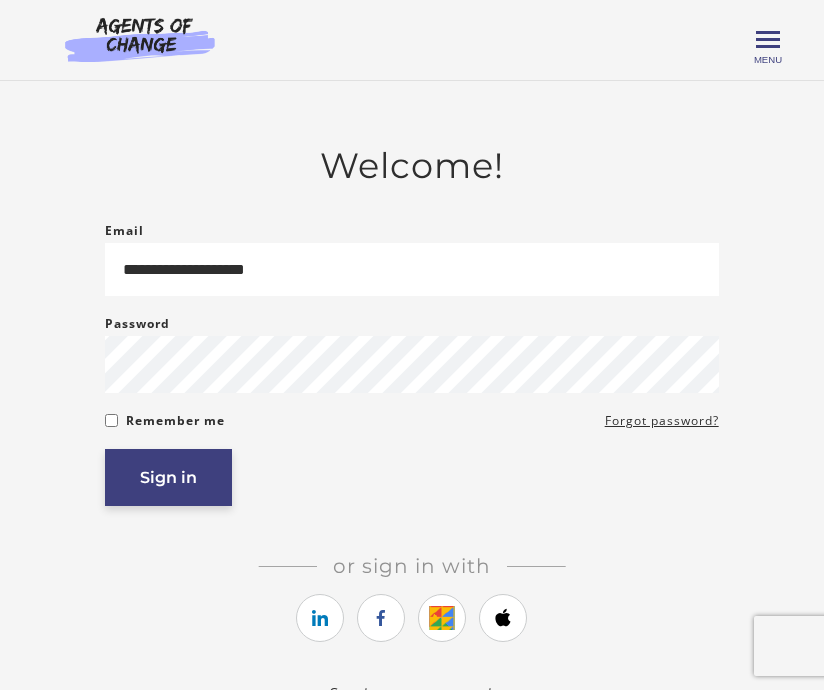click on "Sign in" at bounding box center (168, 477) 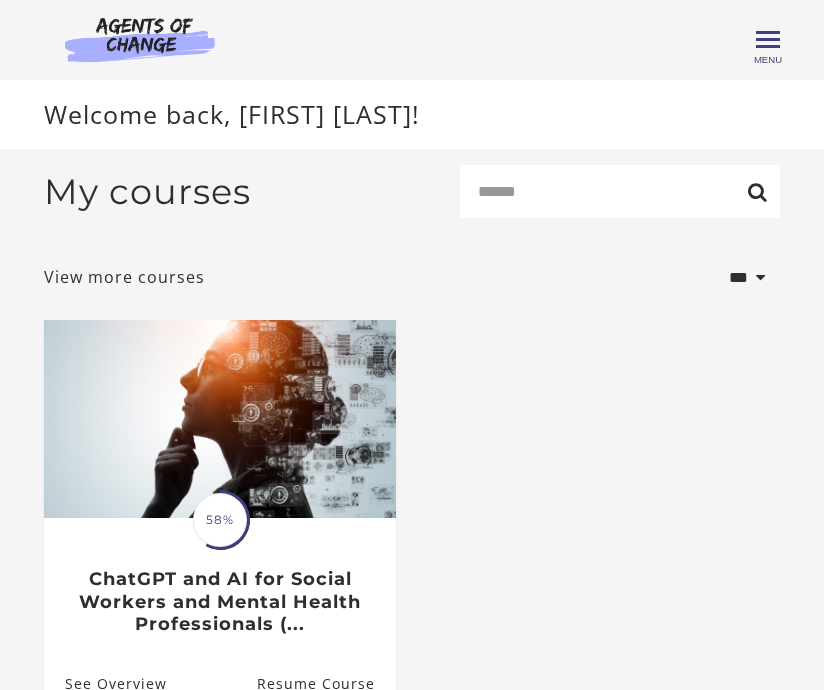 scroll, scrollTop: 0, scrollLeft: 0, axis: both 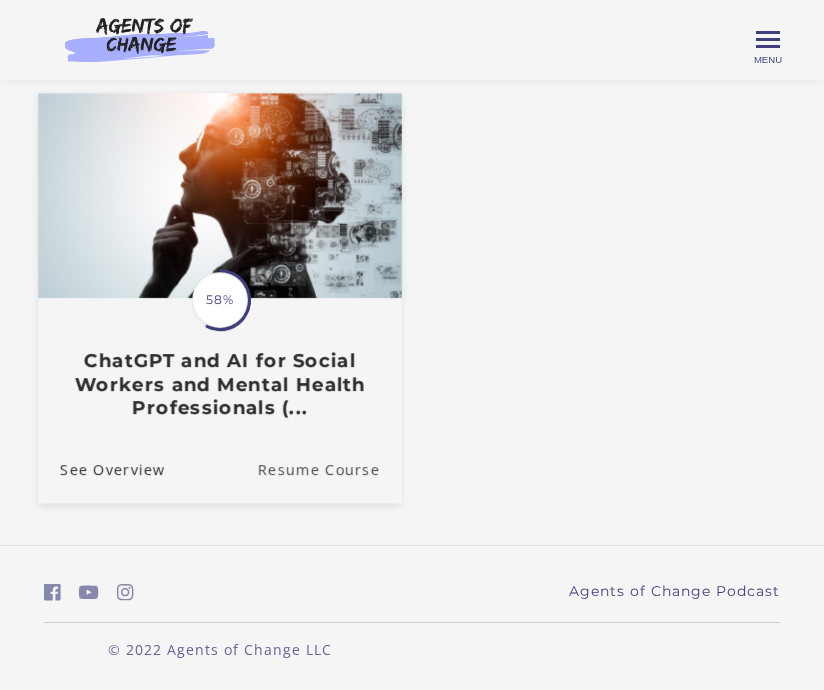 click on "Resume Course" at bounding box center [330, 469] 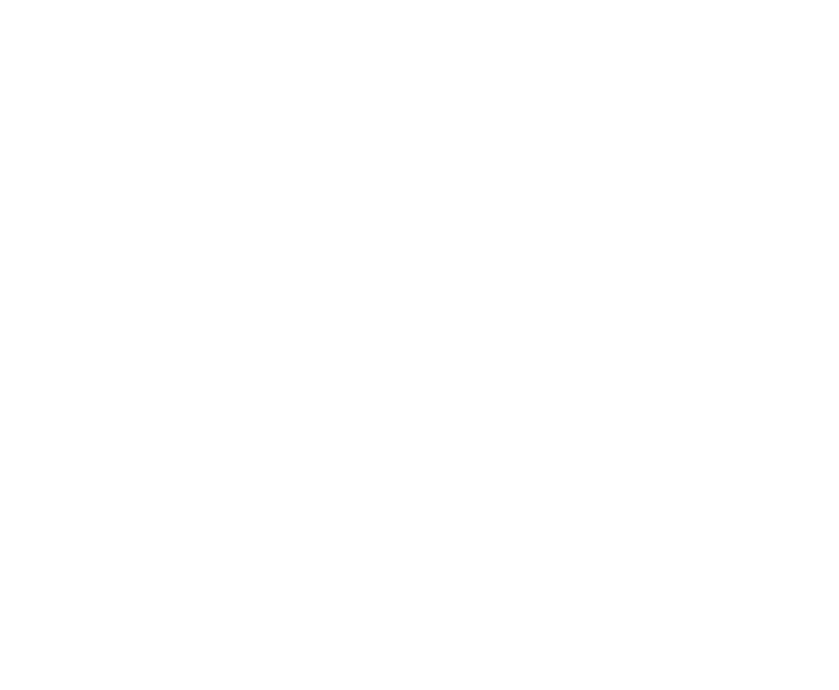 scroll, scrollTop: 0, scrollLeft: 0, axis: both 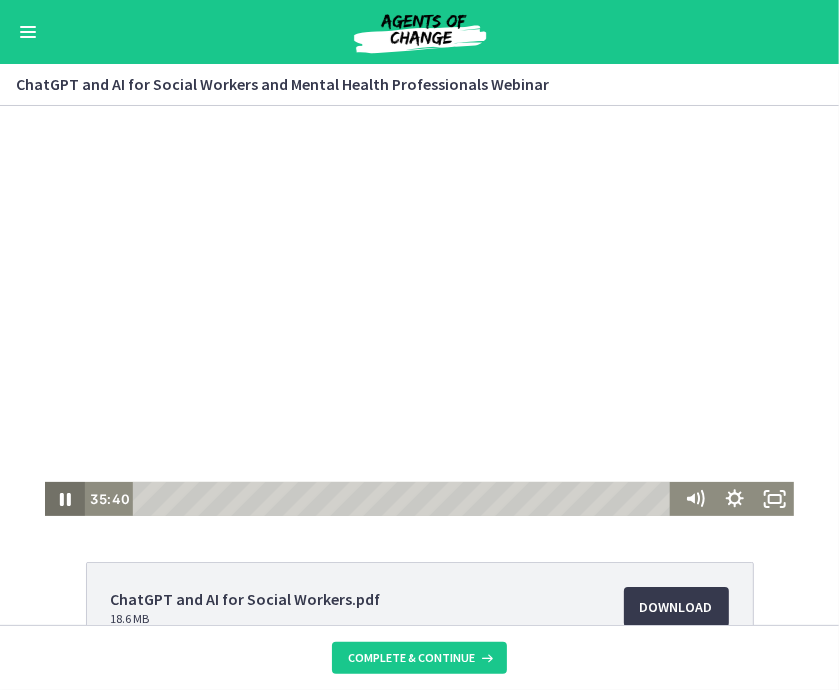click 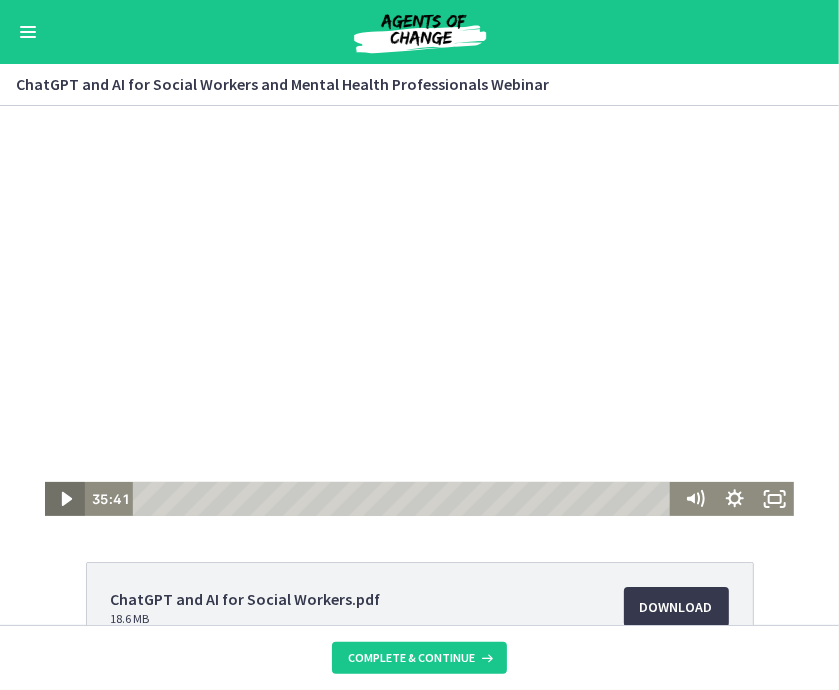 click 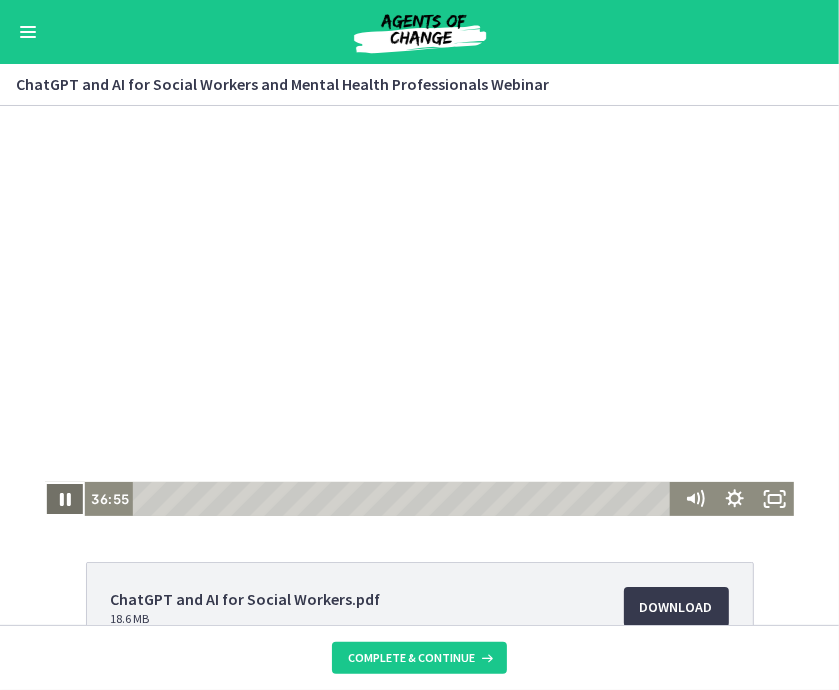 click 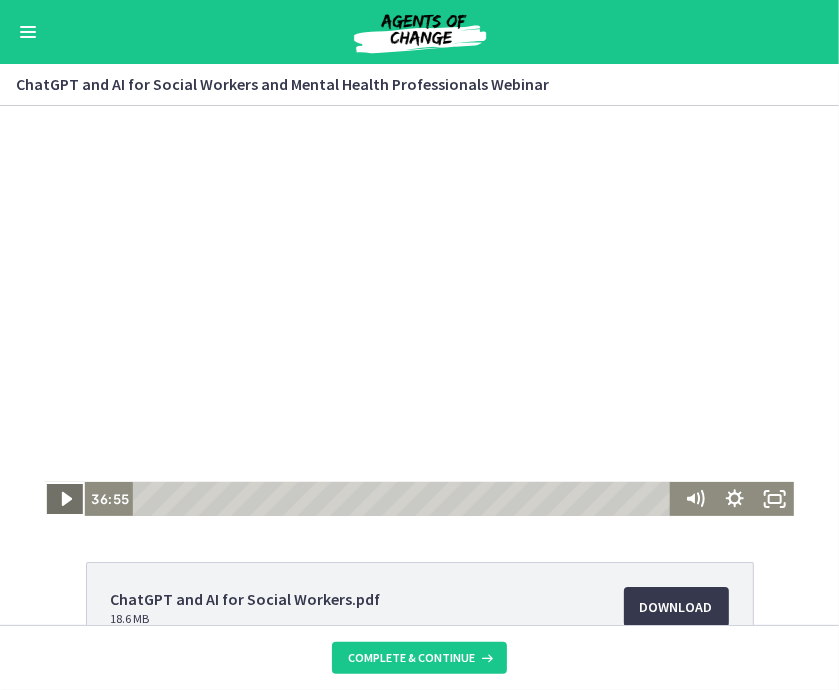 click 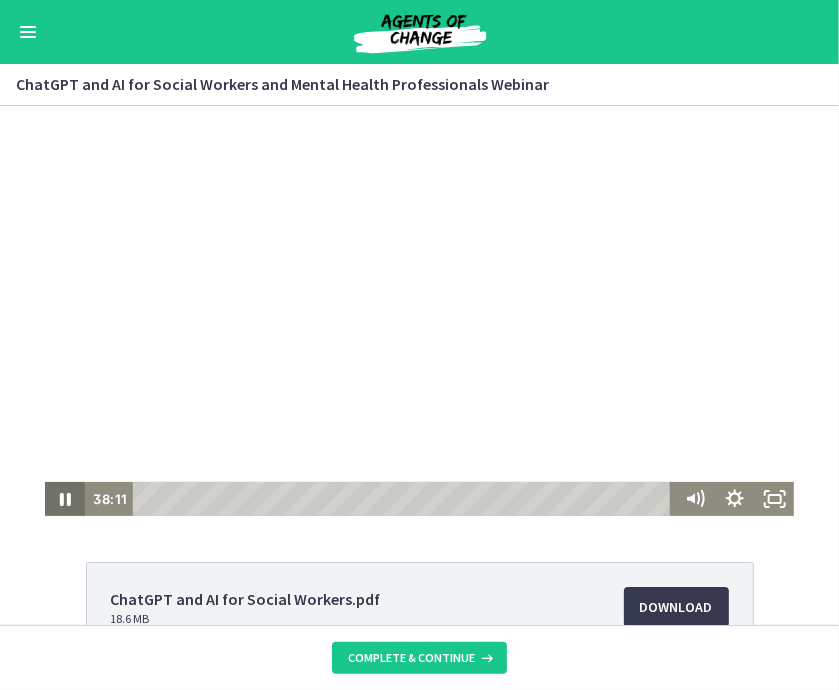 click 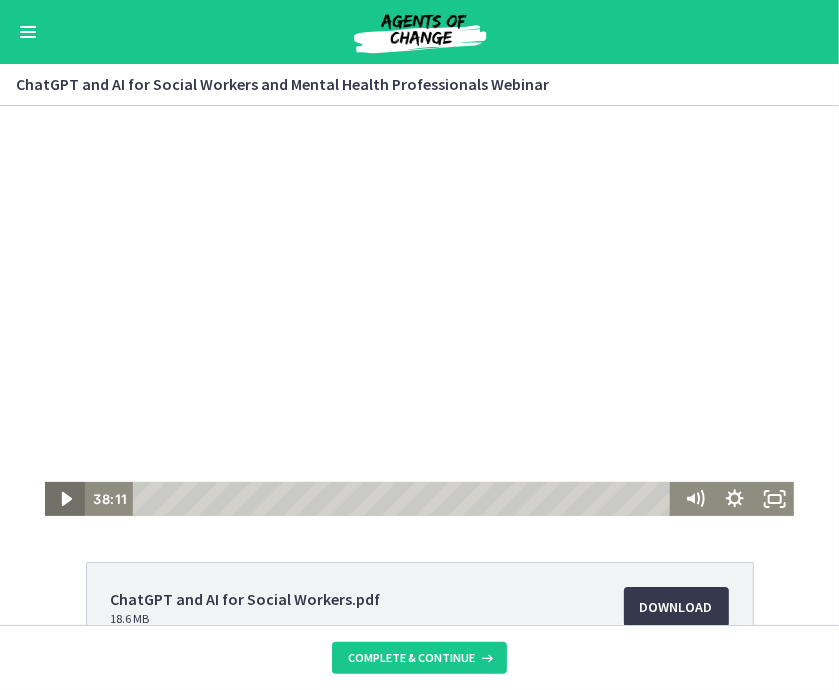 drag, startPoint x: 56, startPoint y: 497, endPoint x: 72, endPoint y: 491, distance: 17.088007 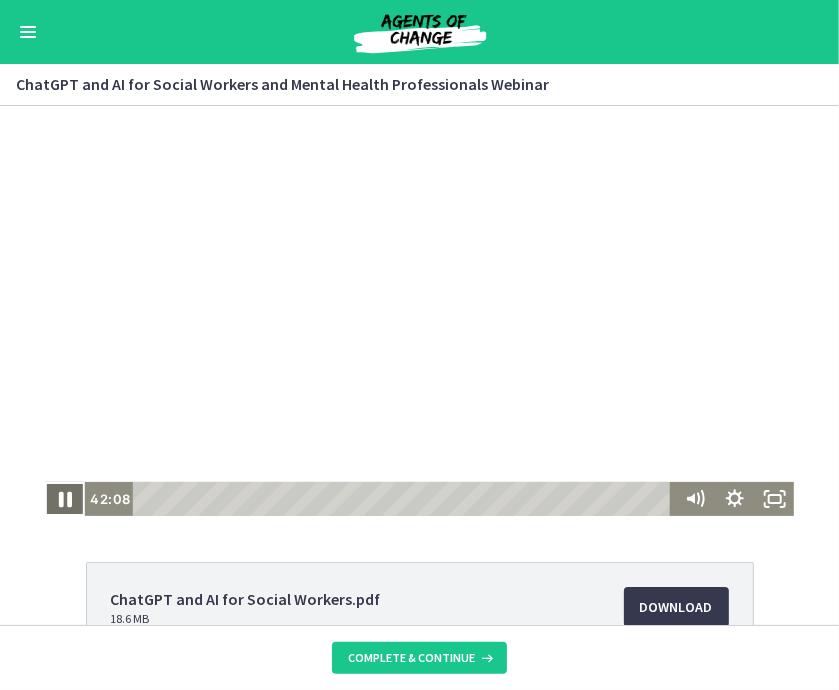 click 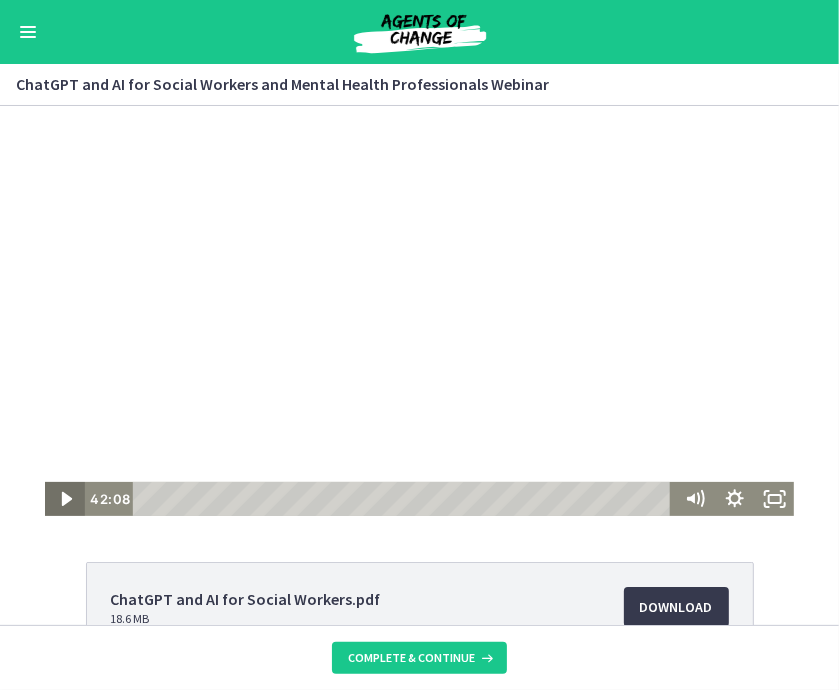click 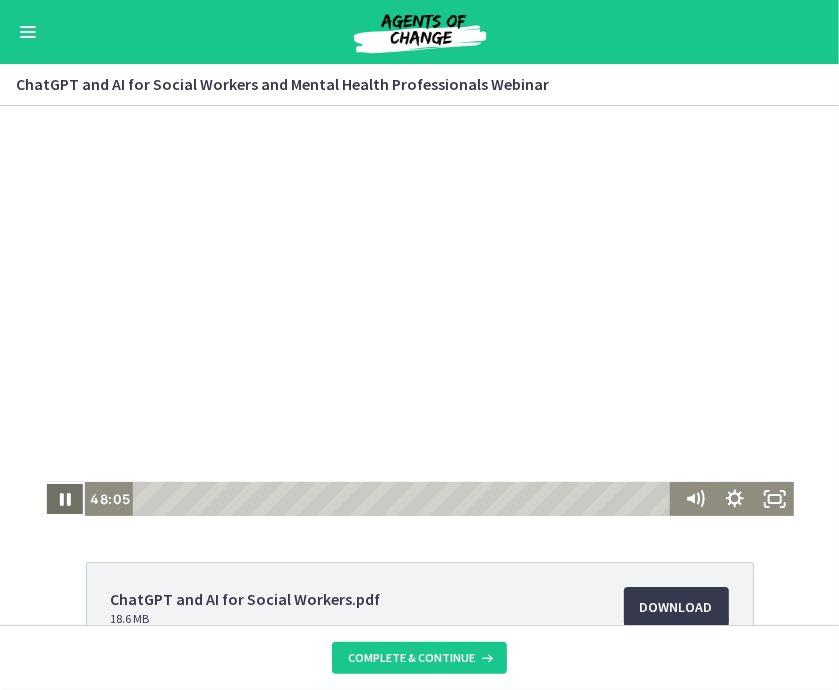 click 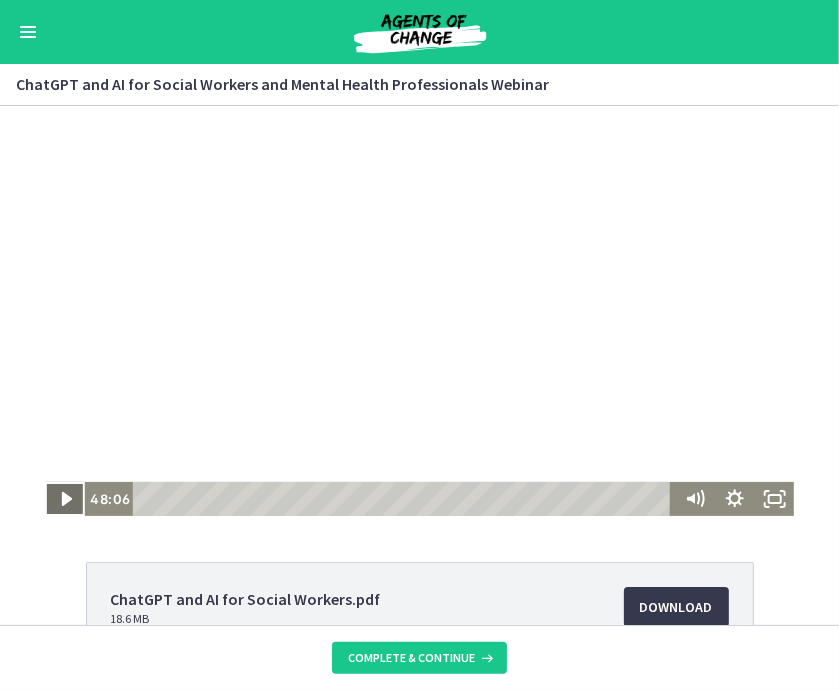 click 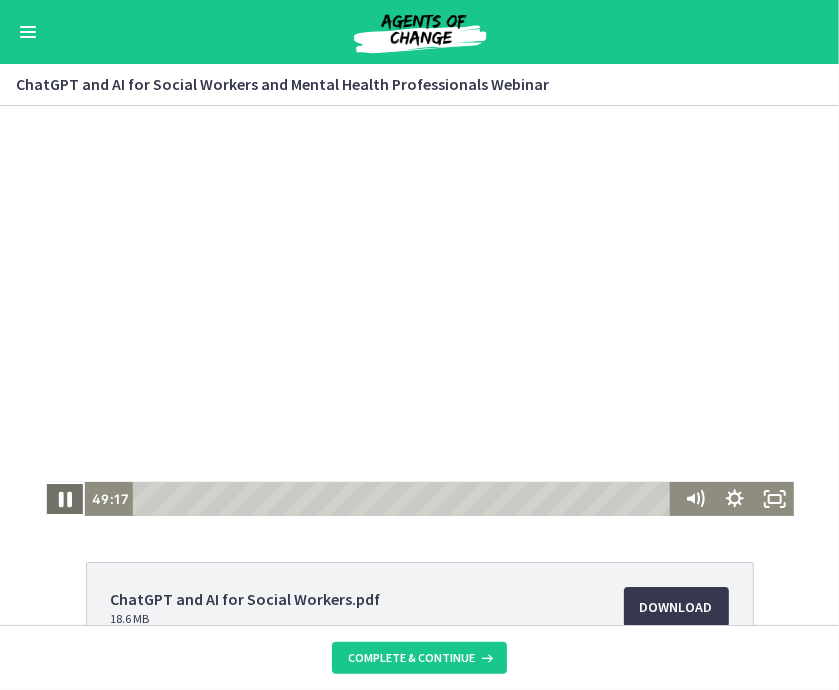 drag, startPoint x: 60, startPoint y: 495, endPoint x: 67, endPoint y: 482, distance: 14.764823 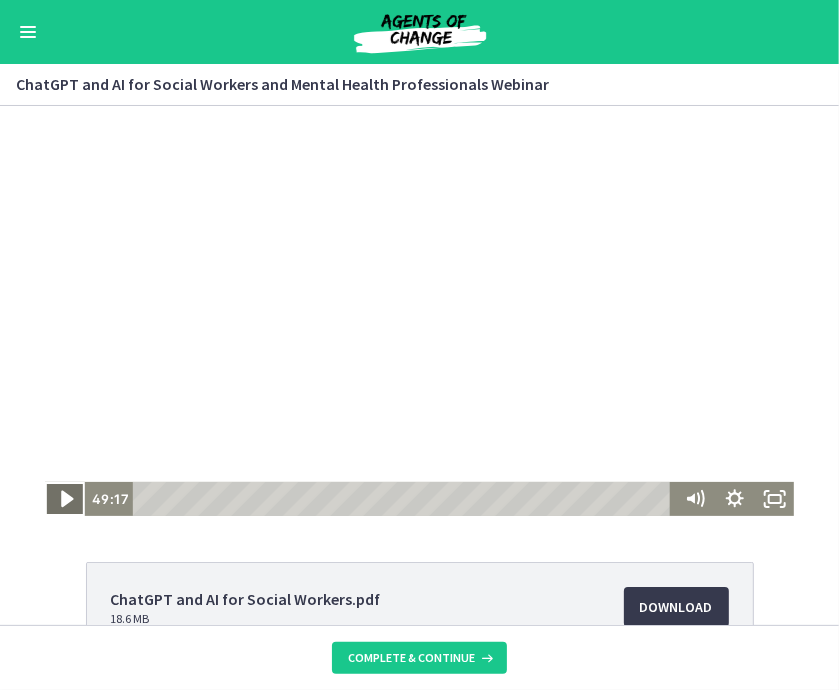 drag, startPoint x: 56, startPoint y: 493, endPoint x: 396, endPoint y: 427, distance: 346.34665 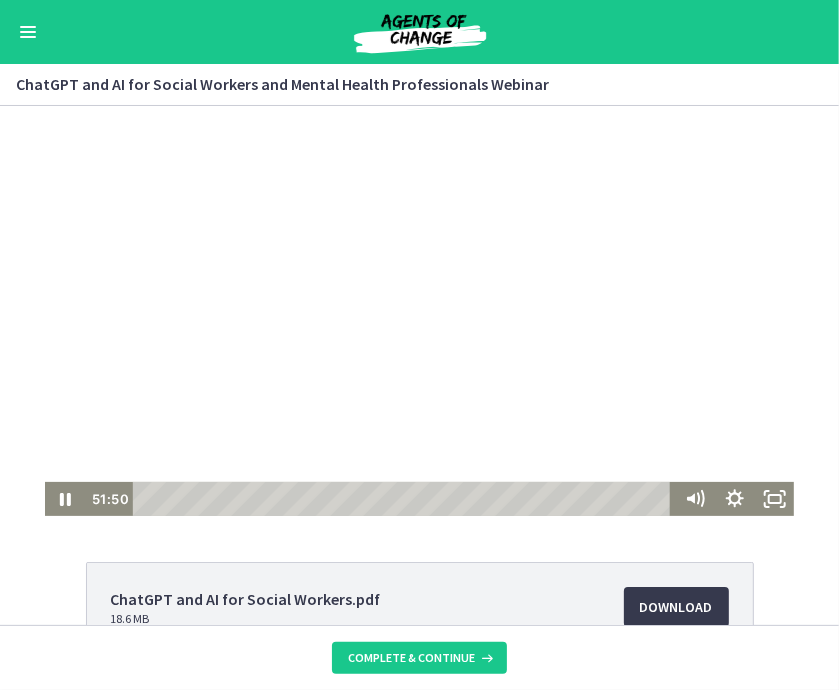 click on "Click for sound
@keyframes VOLUME_SMALL_WAVE_FLASH {
0% { opacity: 0; }
33% { opacity: 1; }
66% { opacity: 1; }
100% { opacity: 0; }
}
@keyframes VOLUME_LARGE_WAVE_FLASH {
0% { opacity: 0; }
33% { opacity: 1; }
66% { opacity: 1; }
100% { opacity: 0; }
}
.volume__small-wave {
animation: VOLUME_SMALL_WAVE_FLASH 2s infinite;
opacity: 0;
}
.volume__large-wave {
animation: VOLUME_LARGE_WAVE_FLASH 2s infinite .3s;
opacity: 0;
}
51:50 54:36" at bounding box center [419, 310] 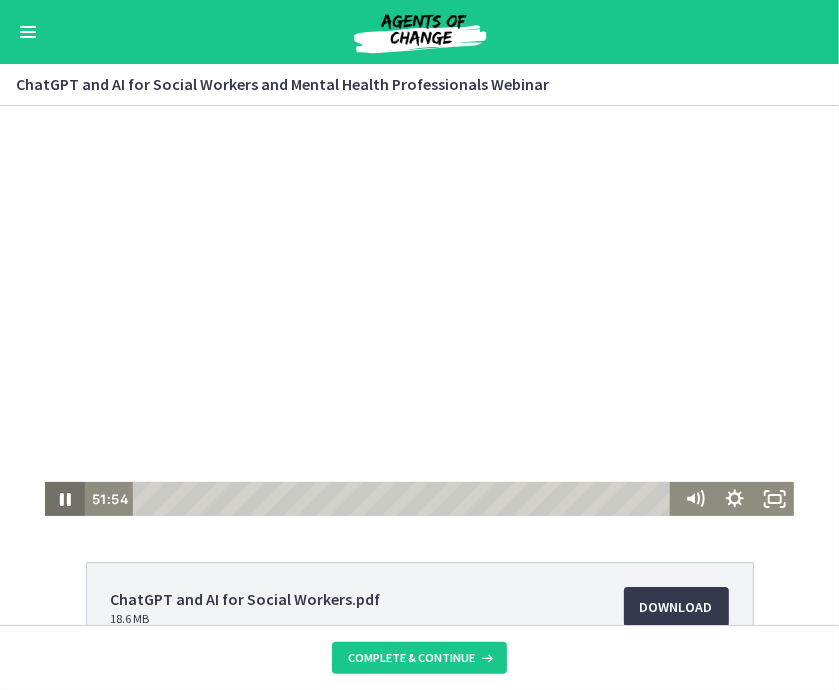 click 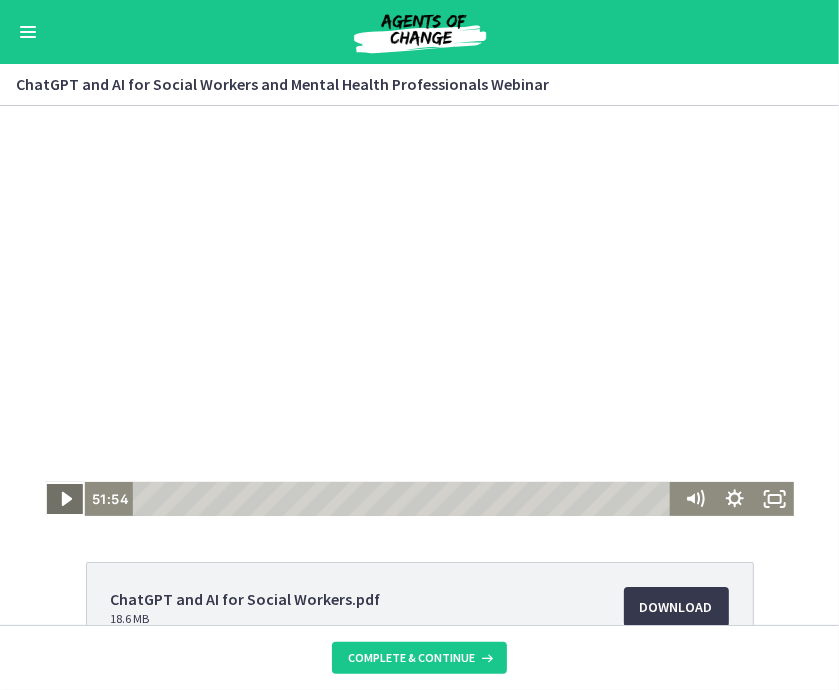 click 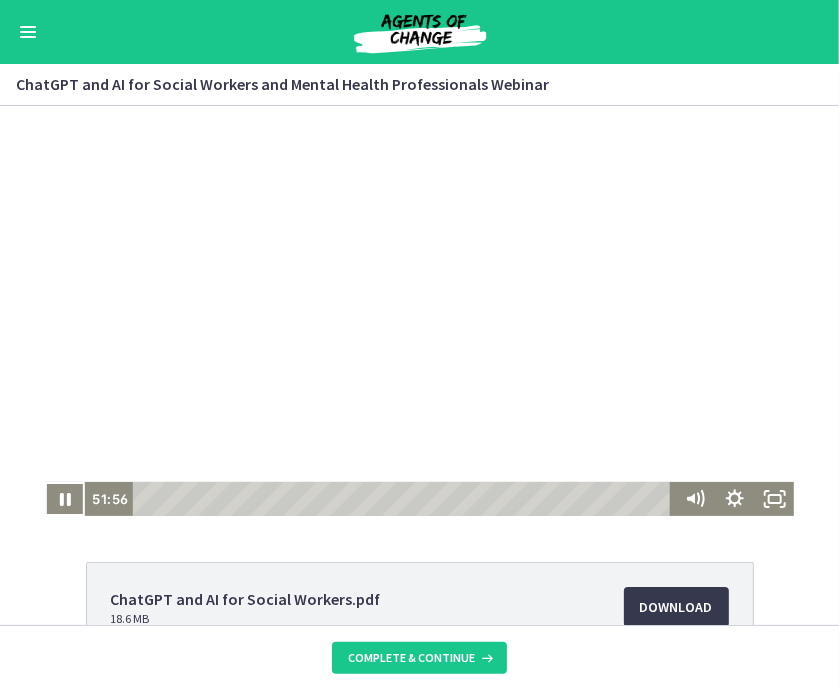 type 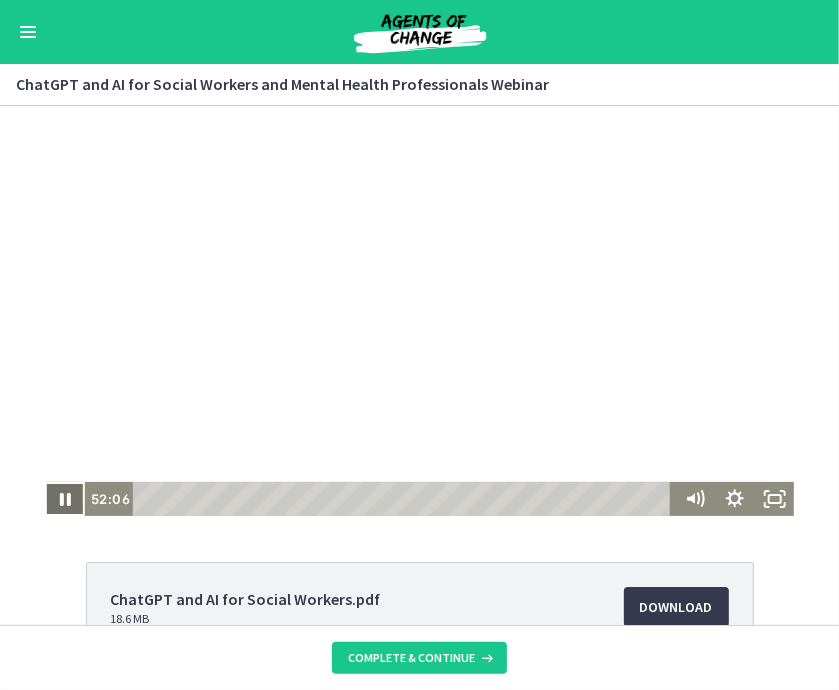 click 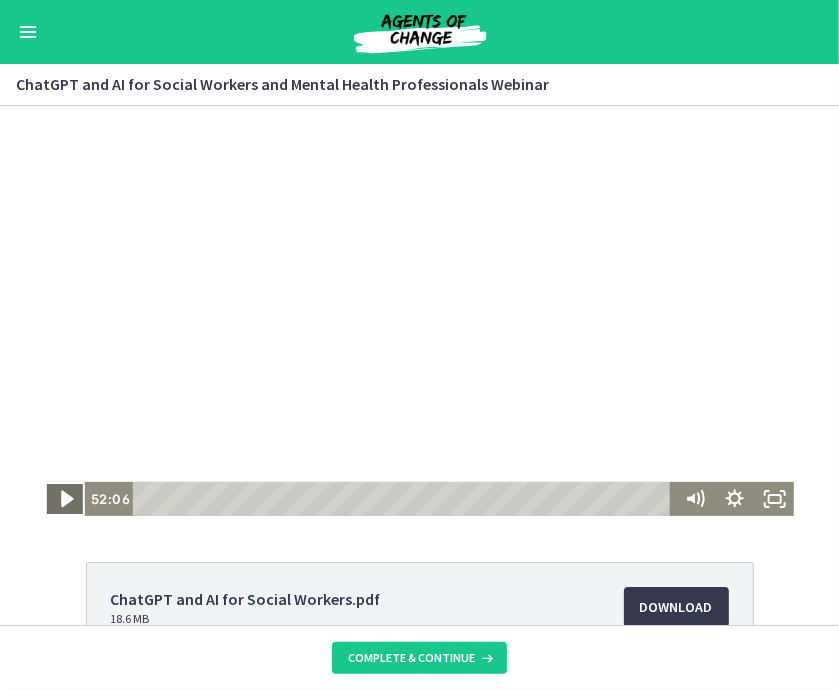 click 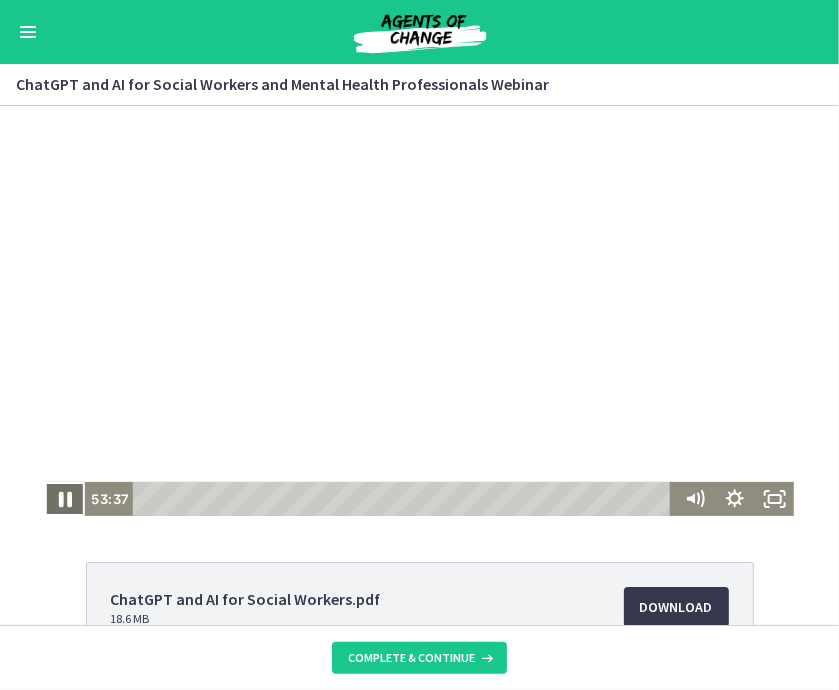 click 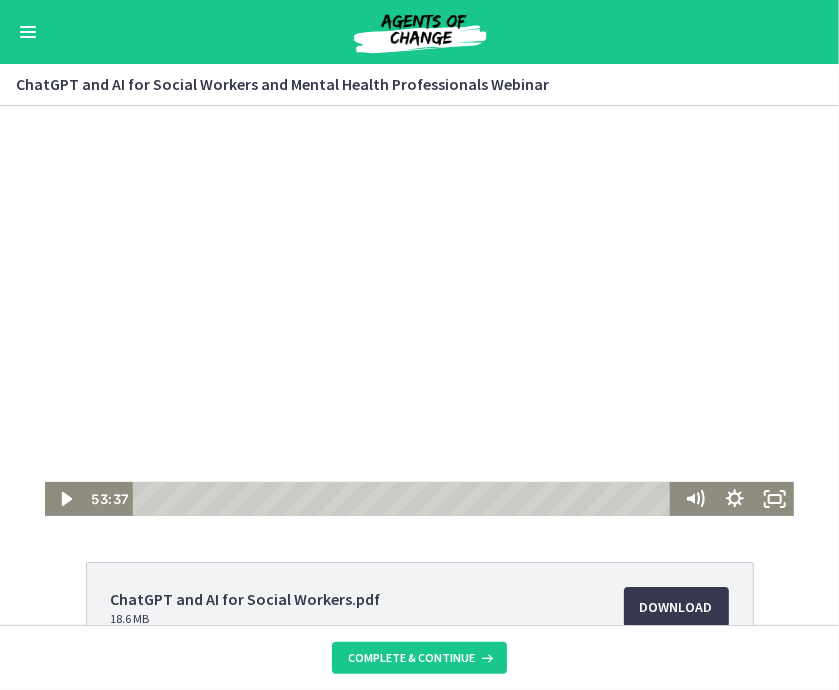click on "Click for sound
@keyframes VOLUME_SMALL_WAVE_FLASH {
0% { opacity: 0; }
33% { opacity: 1; }
66% { opacity: 1; }
100% { opacity: 0; }
}
@keyframes VOLUME_LARGE_WAVE_FLASH {
0% { opacity: 0; }
33% { opacity: 1; }
66% { opacity: 1; }
100% { opacity: 0; }
}
.volume__small-wave {
animation: VOLUME_SMALL_WAVE_FLASH 2s infinite;
opacity: 0;
}
.volume__large-wave {
animation: VOLUME_LARGE_WAVE_FLASH 2s infinite .3s;
opacity: 0;
}
53:37 0:00" at bounding box center [419, 310] 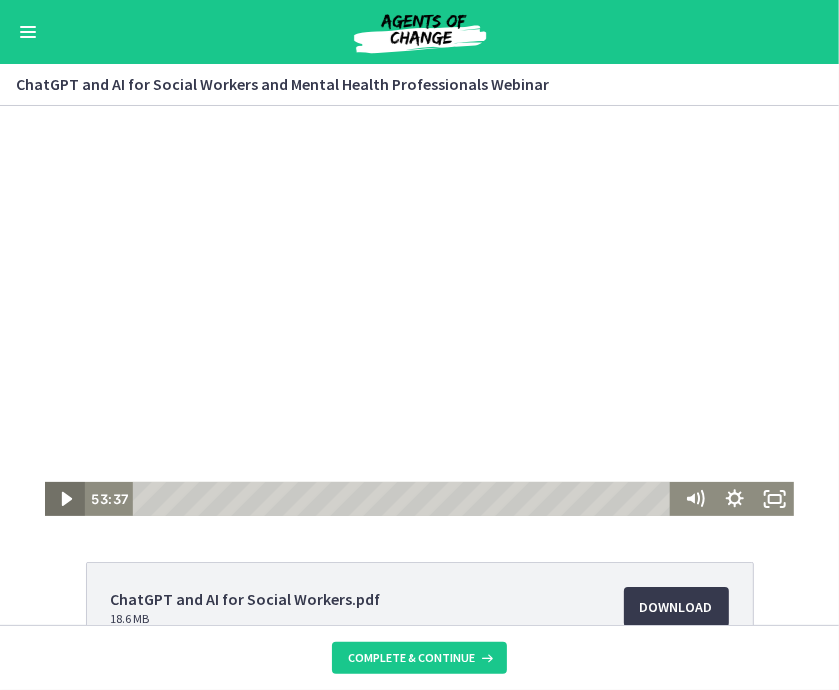 click 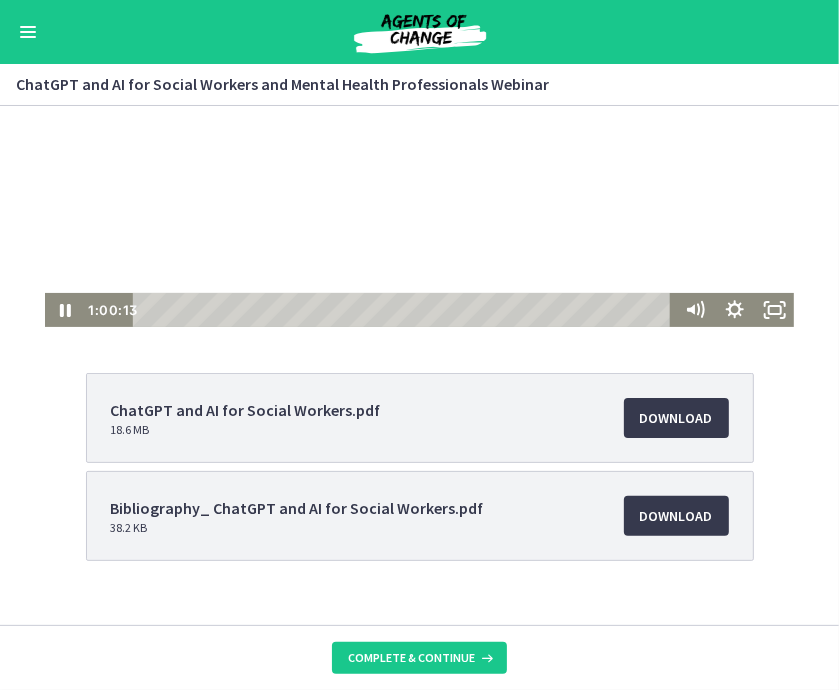 scroll, scrollTop: 220, scrollLeft: 0, axis: vertical 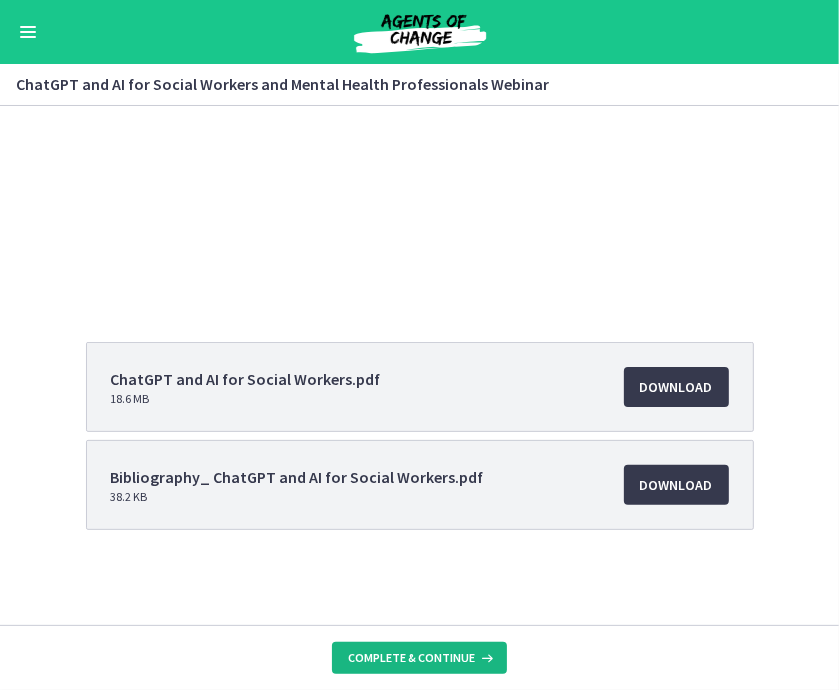 click on "Complete & continue" at bounding box center [411, 658] 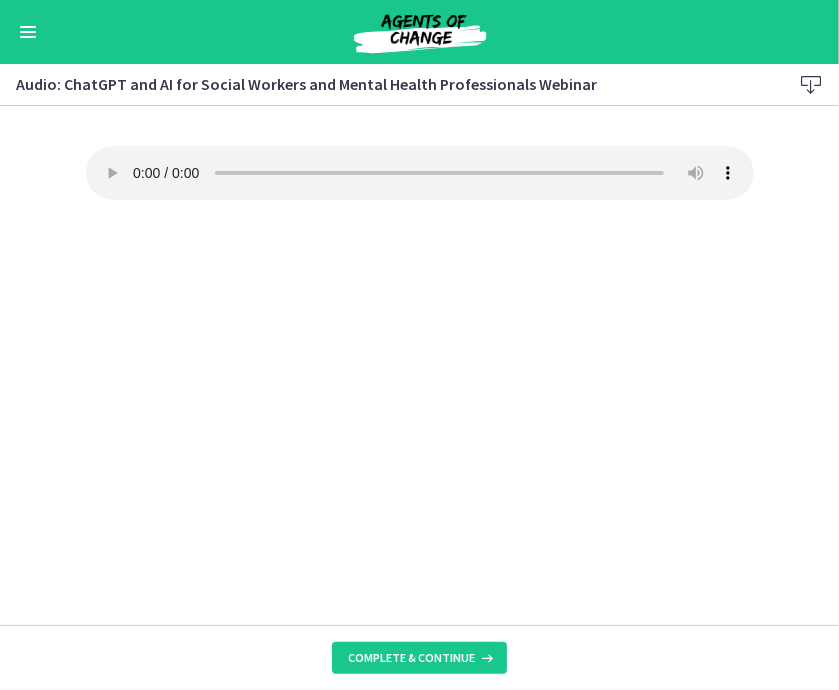 scroll, scrollTop: 0, scrollLeft: 0, axis: both 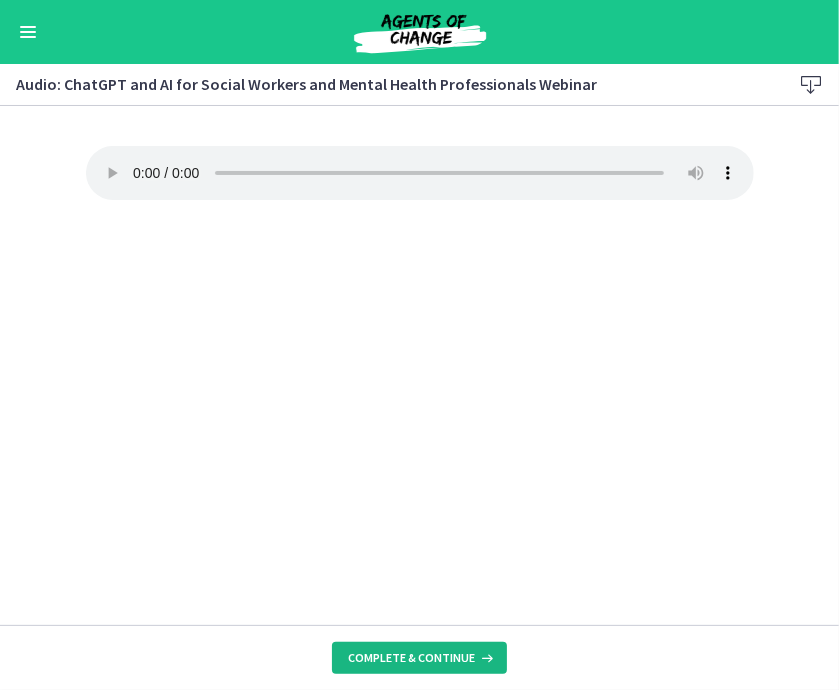 click on "Complete & continue" at bounding box center (411, 658) 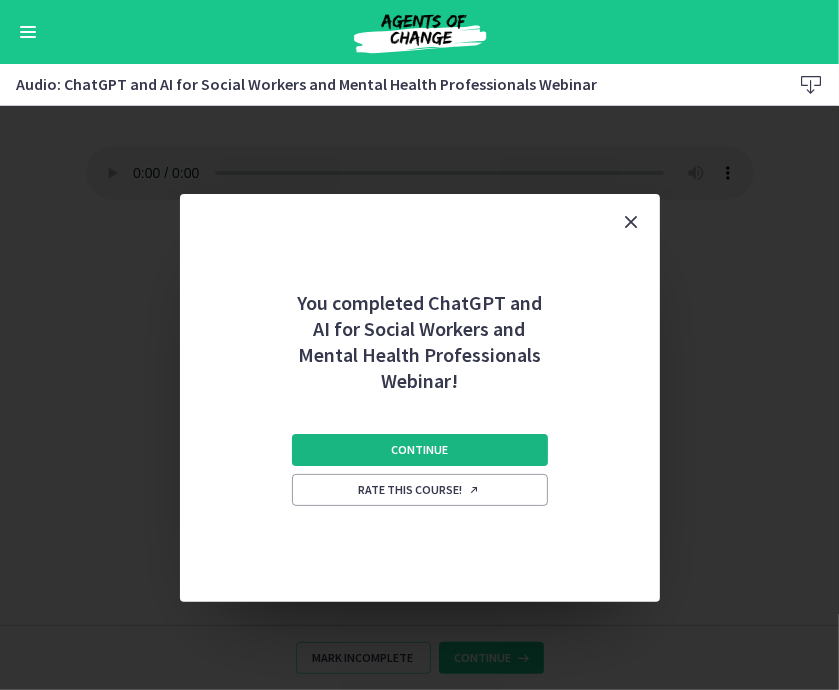 click on "Continue" at bounding box center (420, 450) 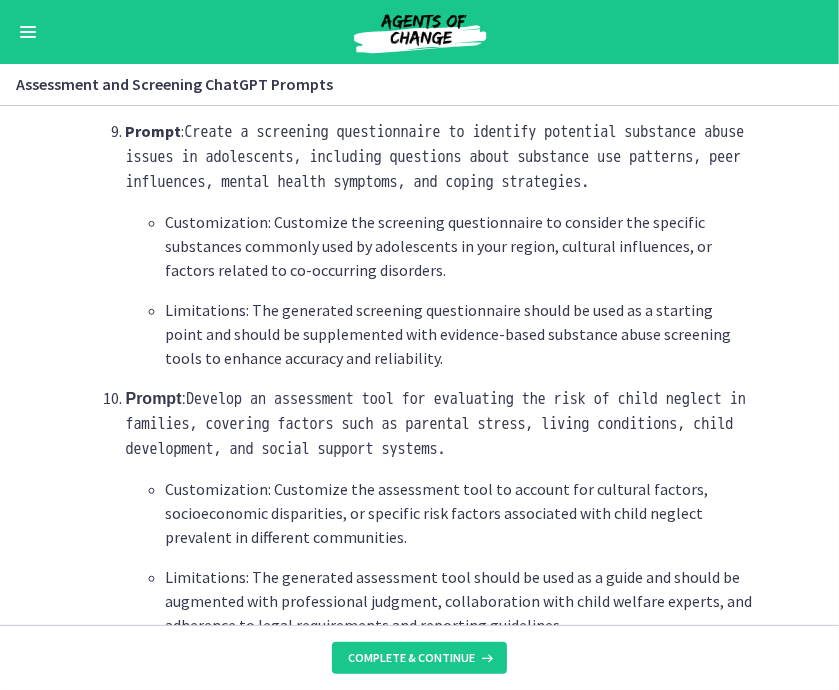 scroll, scrollTop: 3095, scrollLeft: 0, axis: vertical 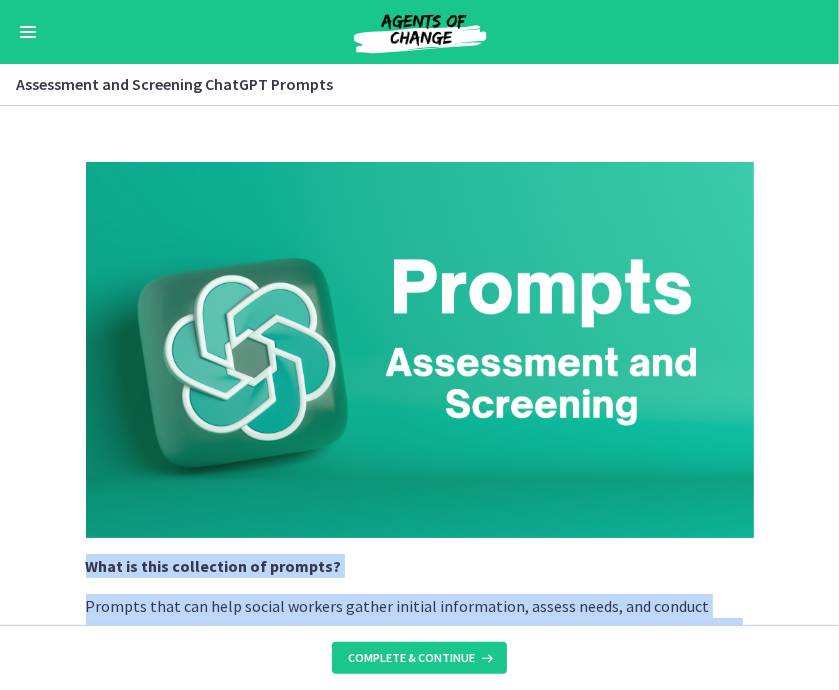 drag, startPoint x: 402, startPoint y: 519, endPoint x: 75, endPoint y: 563, distance: 329.94696 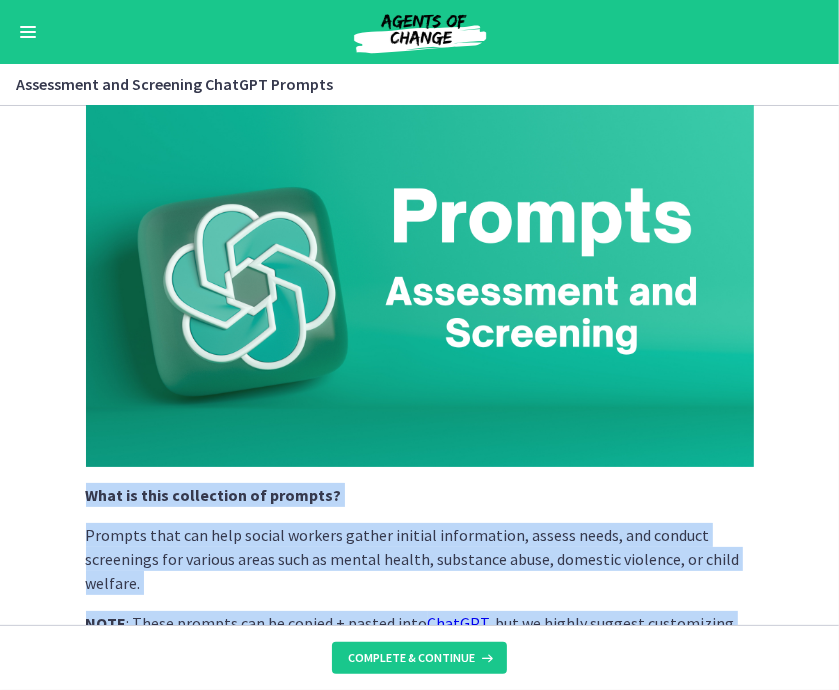 scroll, scrollTop: 200, scrollLeft: 0, axis: vertical 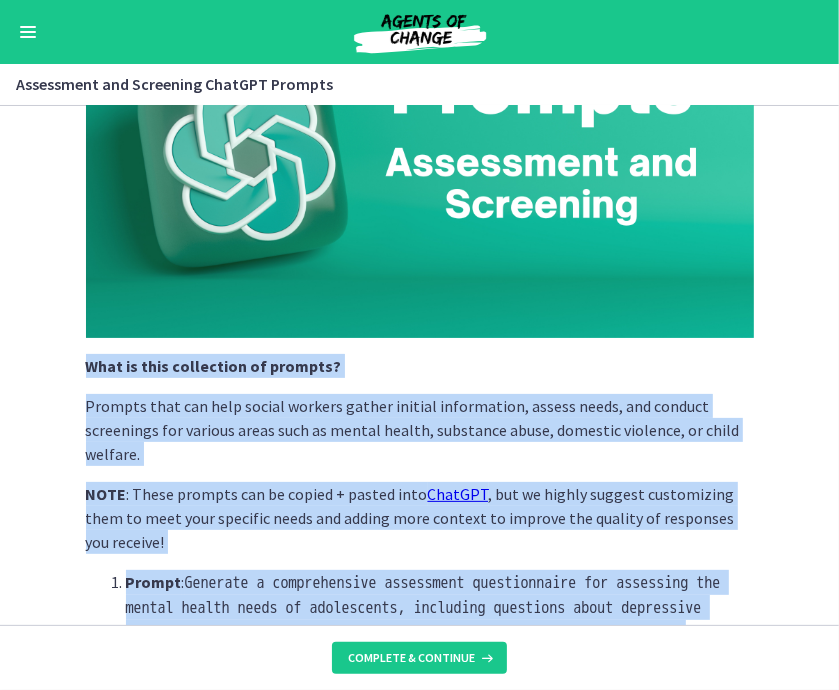 copy on "Prompts that can help social workers gather initial information, assess needs, and conduct screenings for various areas such as mental health, substance abuse, domestic violence, or child welfare.
NOTE : These prompts can be copied + pasted into  ChatGPT , but we highly suggest customizing them to meet your specific needs and adding more context to improve the quality of responses you receive!
Prompt :  Generate a comprehensive assessment questionnaire for assessing the mental health needs of adolescents, including questions about depressive symptoms, anxiety levels, substance use, and social support networks.
Customization: Tailor the questionnaire to specific populations, such as LGBTQ+ youth or survivors of trauma, by adding relevant questions.
Limitations: The generated questionnaire should be reviewed for cultural sensitivity and appropriateness in different contexts. It is crucial to exercise clinical judgment and consider additional factors during the as..." 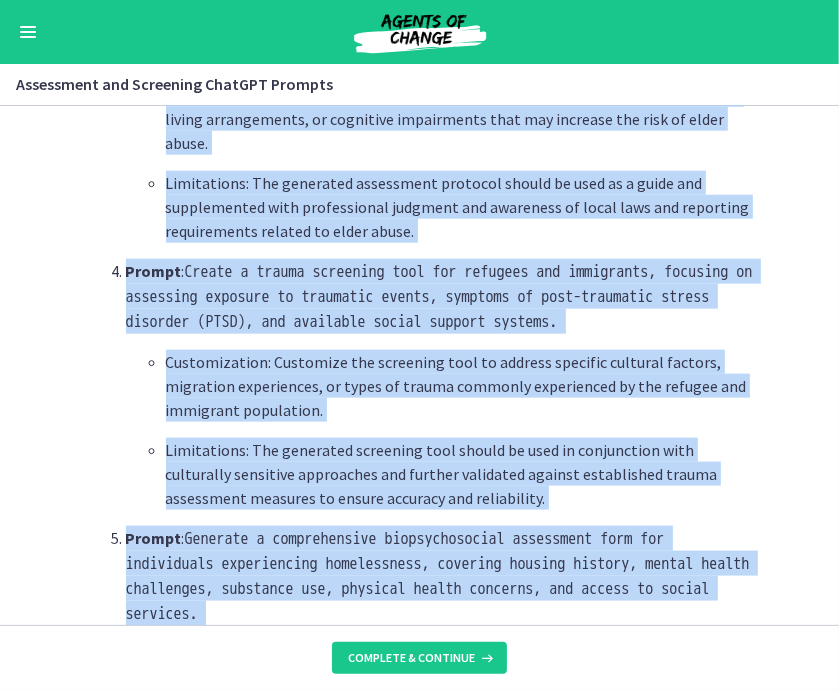 scroll, scrollTop: 1300, scrollLeft: 0, axis: vertical 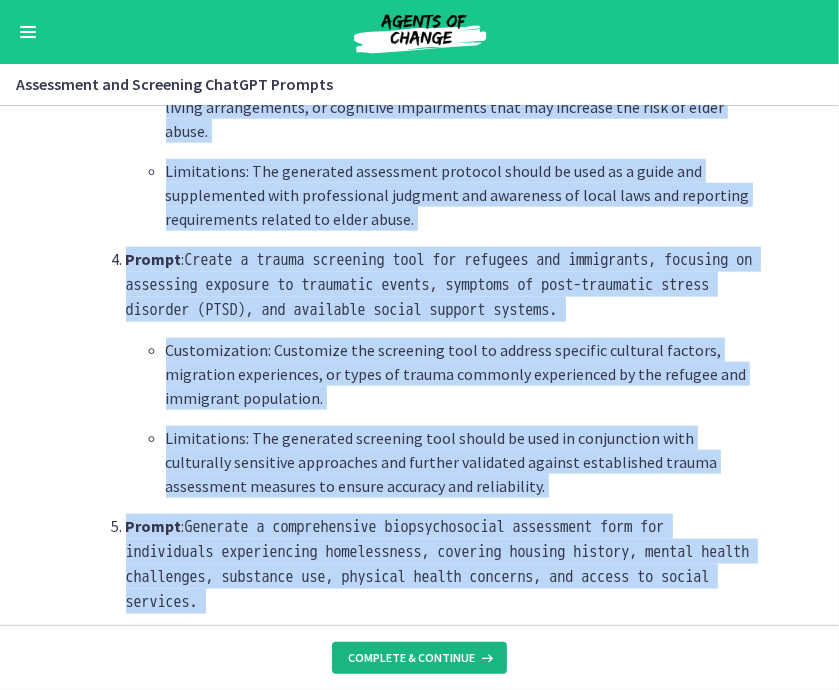 click on "Complete & continue" at bounding box center (411, 658) 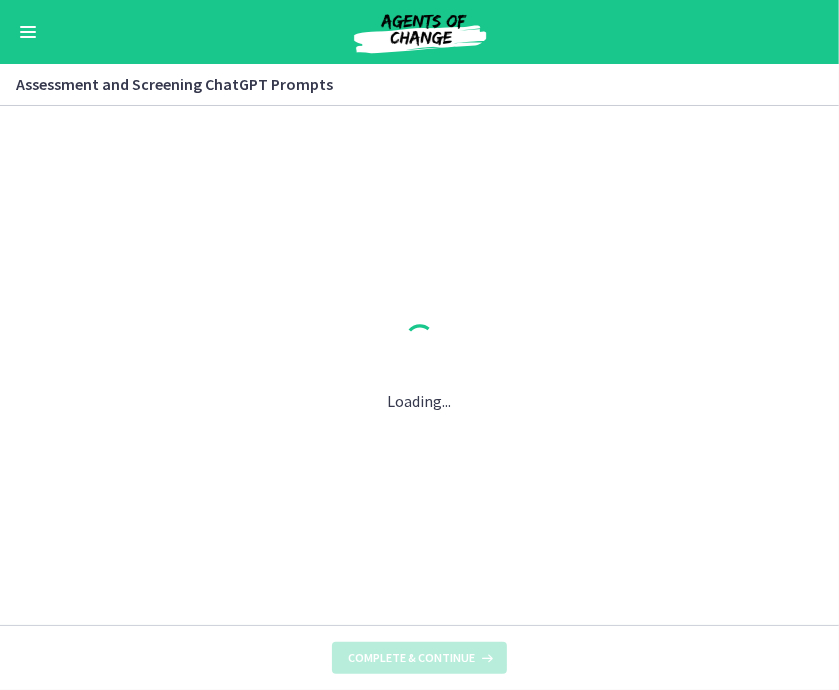 scroll, scrollTop: 0, scrollLeft: 0, axis: both 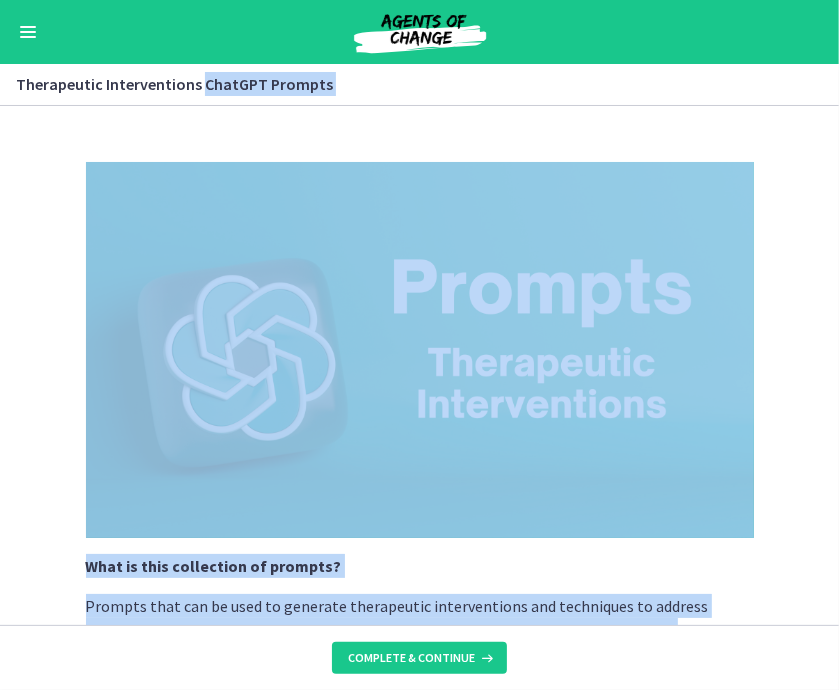 drag, startPoint x: 263, startPoint y: 335, endPoint x: 201, endPoint y: 87, distance: 255.63255 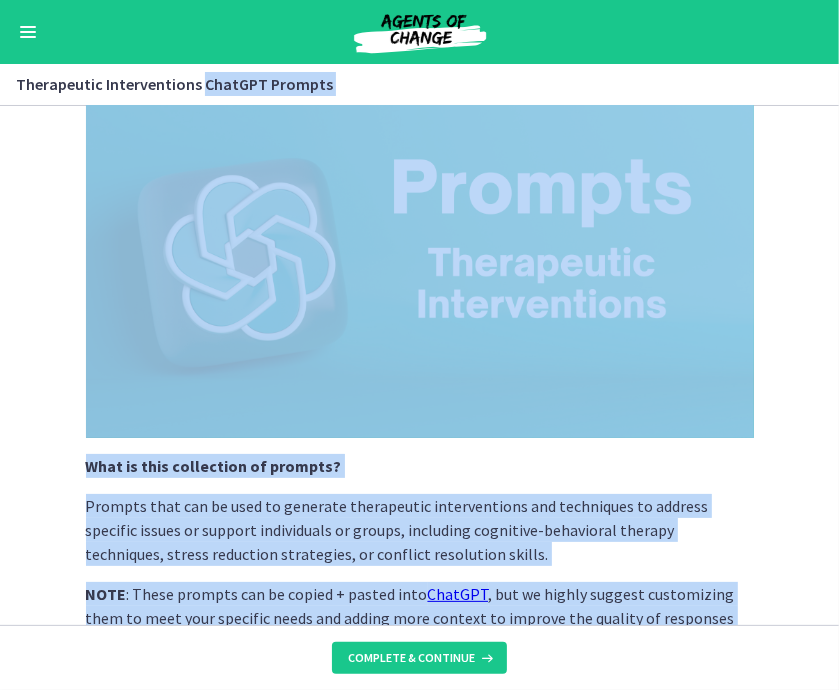 click on "What is this collection of prompts?" at bounding box center [214, 466] 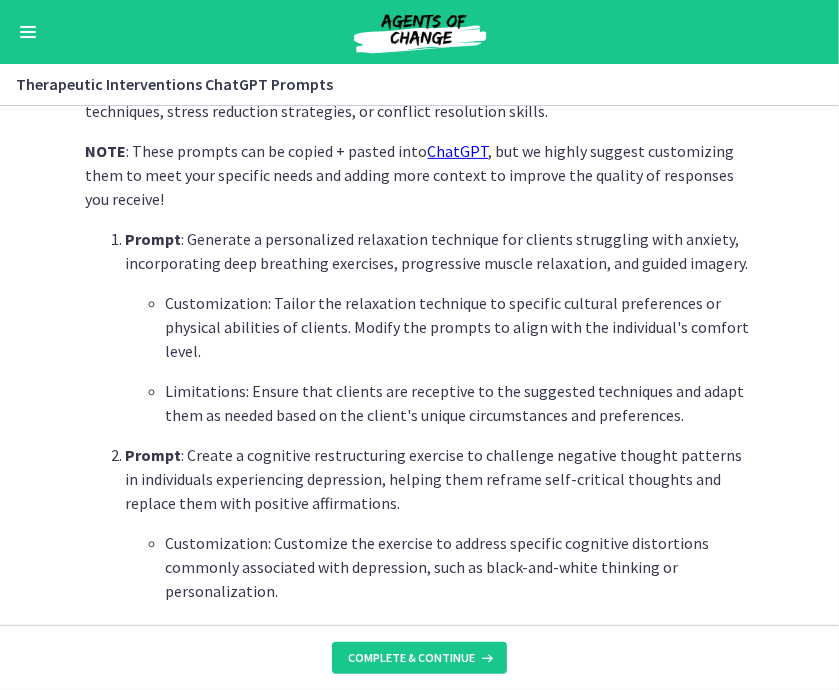 scroll, scrollTop: 600, scrollLeft: 0, axis: vertical 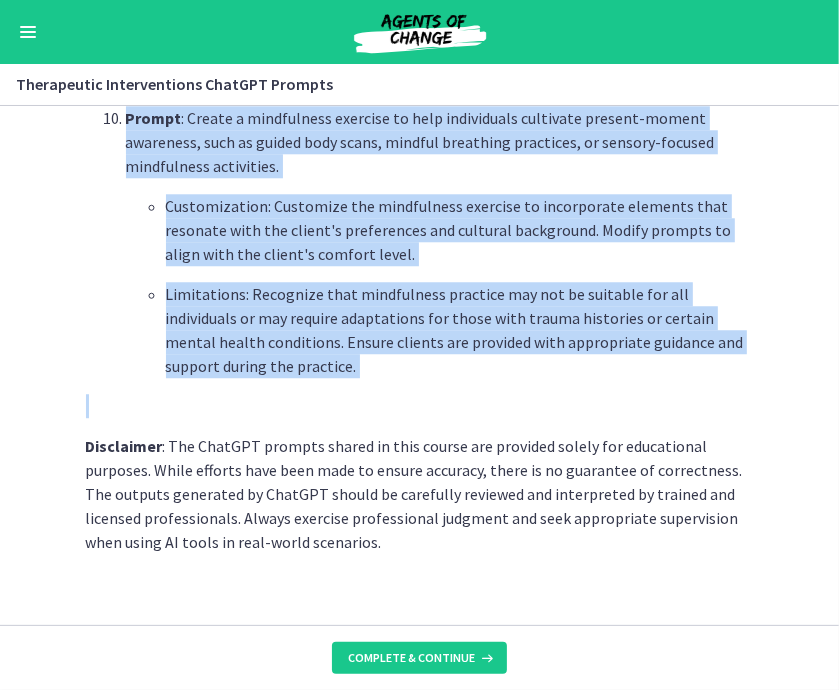 drag, startPoint x: 102, startPoint y: 177, endPoint x: 348, endPoint y: 359, distance: 306.00653 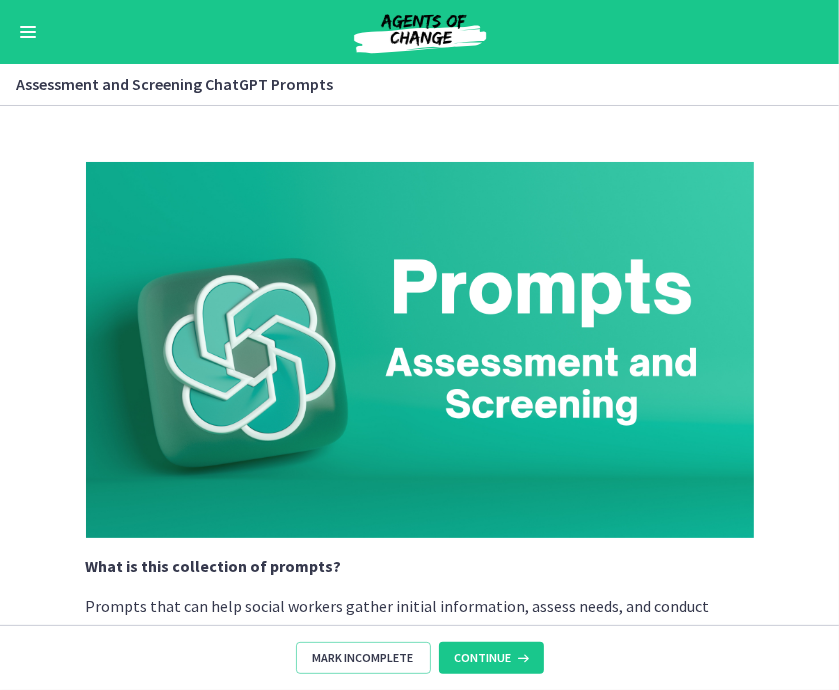 drag, startPoint x: 488, startPoint y: 406, endPoint x: 384, endPoint y: 419, distance: 104.80935 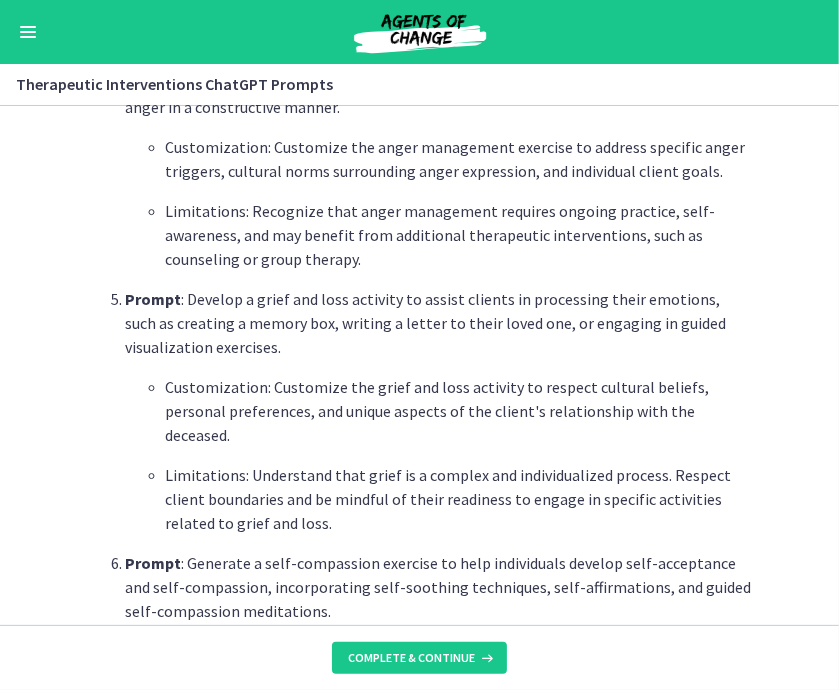 scroll, scrollTop: 1800, scrollLeft: 0, axis: vertical 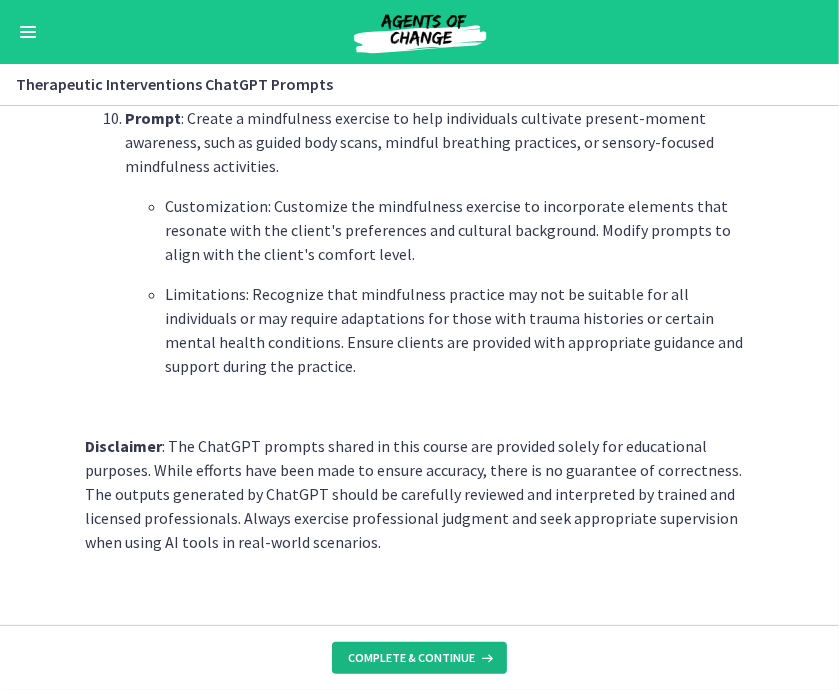 click on "Complete & continue" at bounding box center [411, 658] 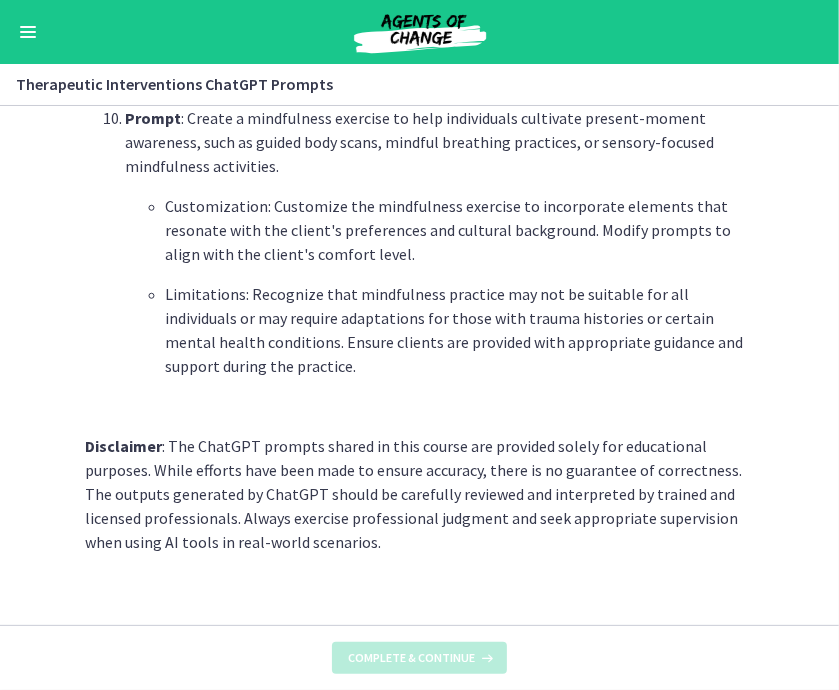 scroll, scrollTop: 0, scrollLeft: 0, axis: both 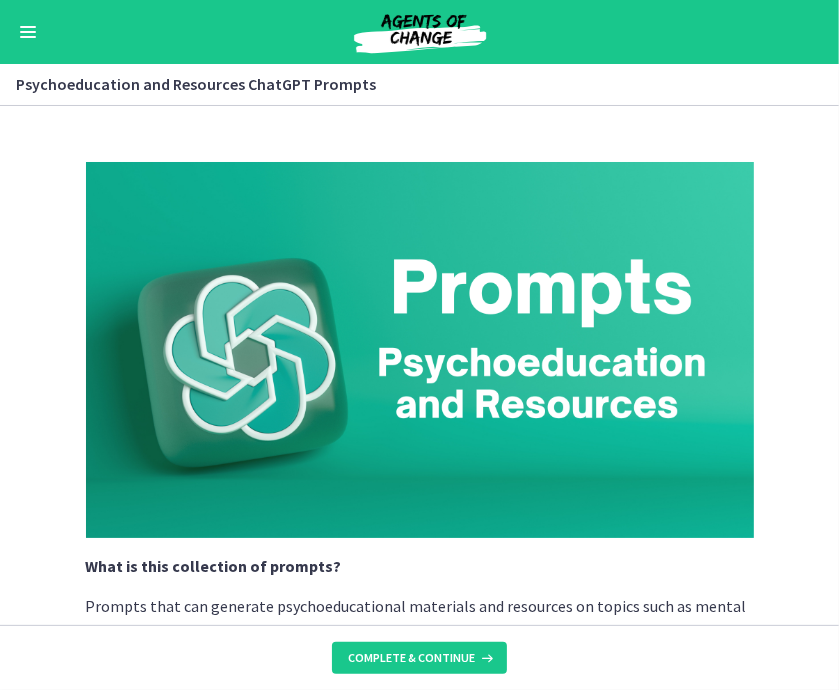 click at bounding box center [420, 350] 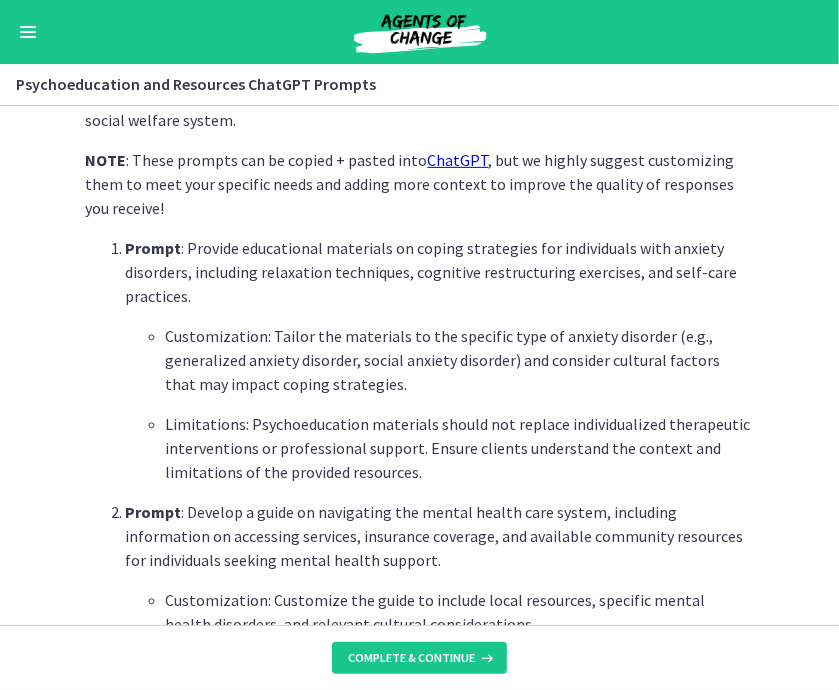 scroll, scrollTop: 600, scrollLeft: 0, axis: vertical 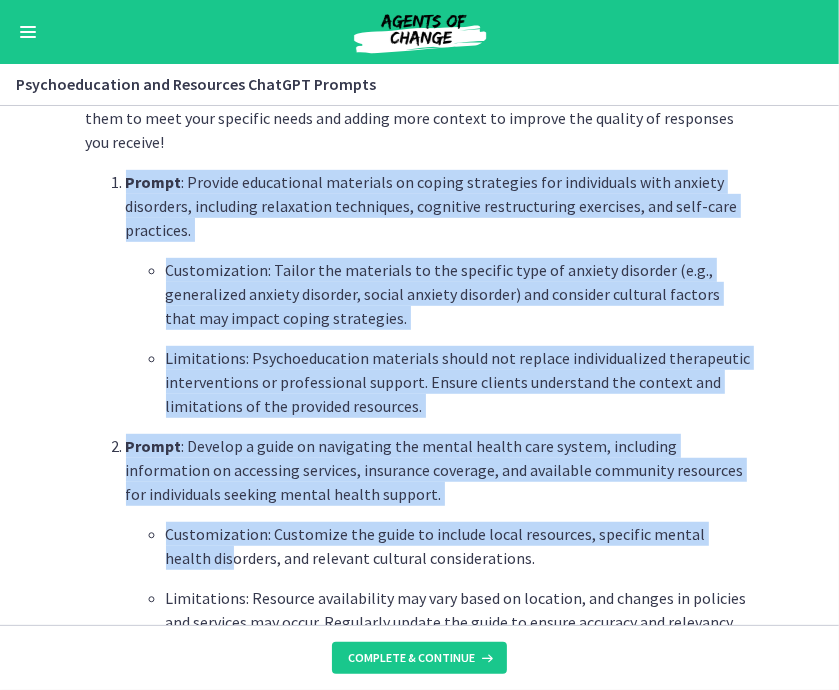 drag, startPoint x: 103, startPoint y: 182, endPoint x: 168, endPoint y: 527, distance: 351.0698 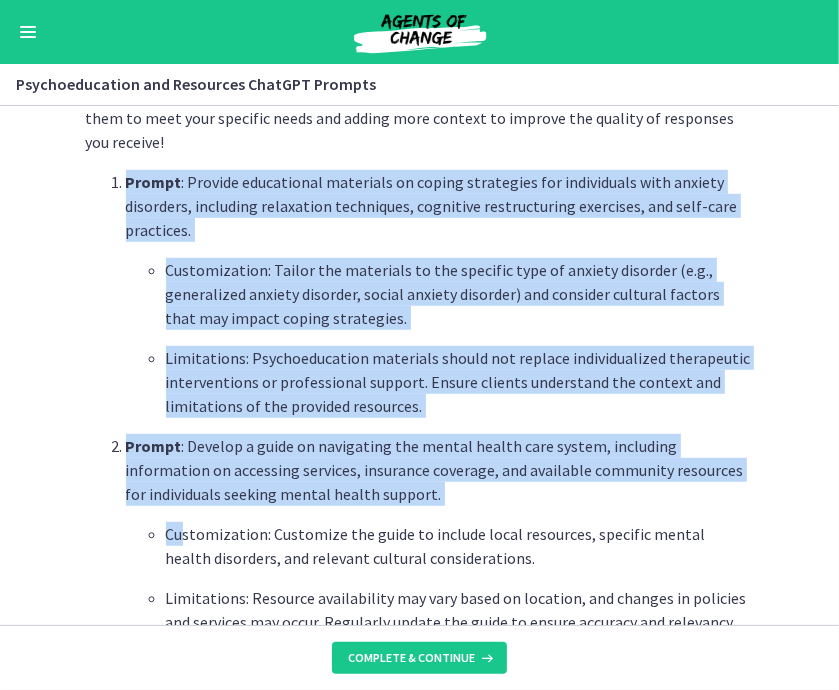 click on "Prompt : Provide educational materials on coping strategies for individuals with anxiety disorders, including relaxation techniques, cognitive restructuring exercises, and self-care practices.
Customization: Tailor the materials to the specific type of anxiety disorder (e.g., generalized anxiety disorder, social anxiety disorder) and consider cultural factors that may impact coping strategies.
Limitations: Psychoeducation materials should not replace individualized therapeutic interventions or professional support. Ensure clients understand the context and limitations of the provided resources.
Prompt : Develop a guide on navigating the mental health care system, including information on accessing services, insurance coverage, and available community resources for individuals seeking mental health support.
Customization: Customize the guide to include local resources, specific mental health disorders, and relevant cultural considerations.
Prompt
Prompt" at bounding box center [420, 1362] 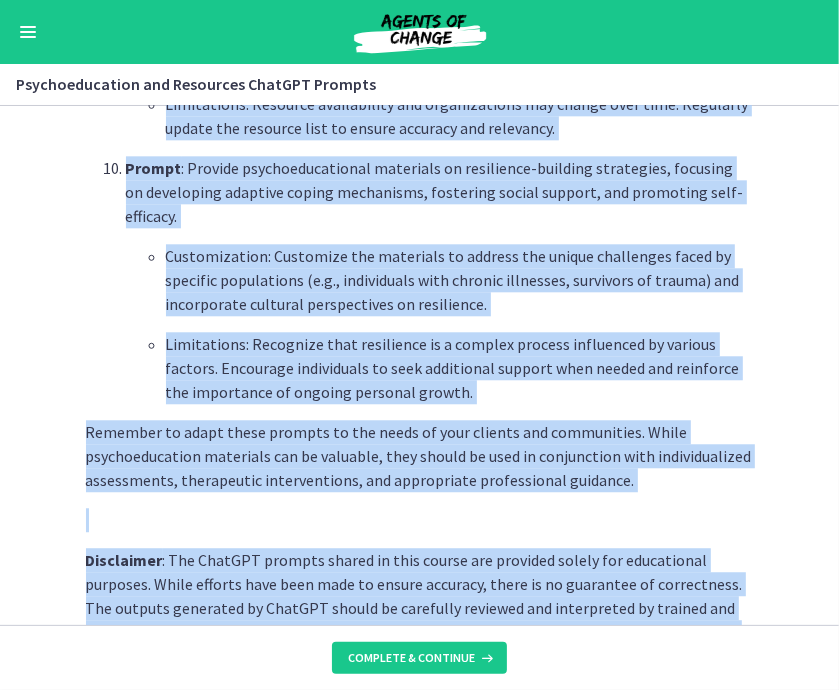 scroll, scrollTop: 2840, scrollLeft: 0, axis: vertical 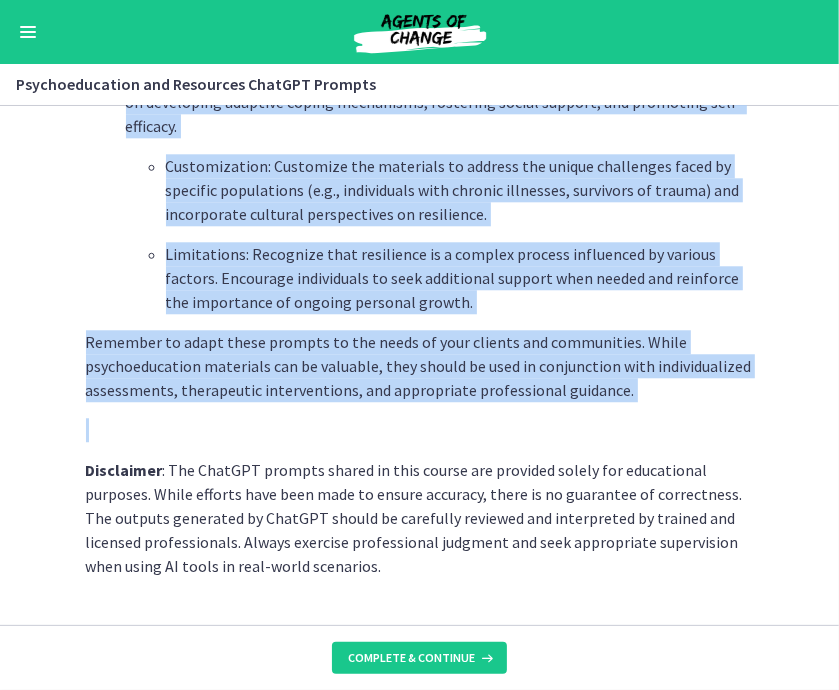 drag, startPoint x: 100, startPoint y: 164, endPoint x: 664, endPoint y: 355, distance: 595.4637 